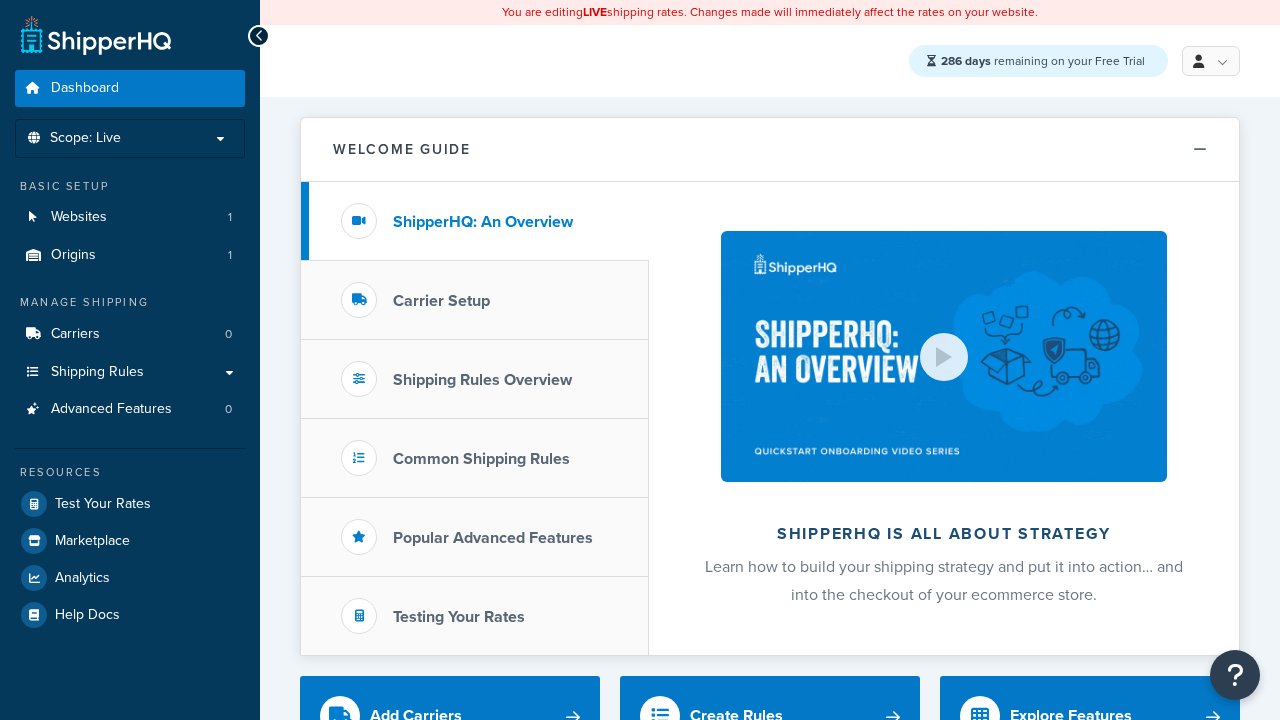 scroll, scrollTop: 0, scrollLeft: 0, axis: both 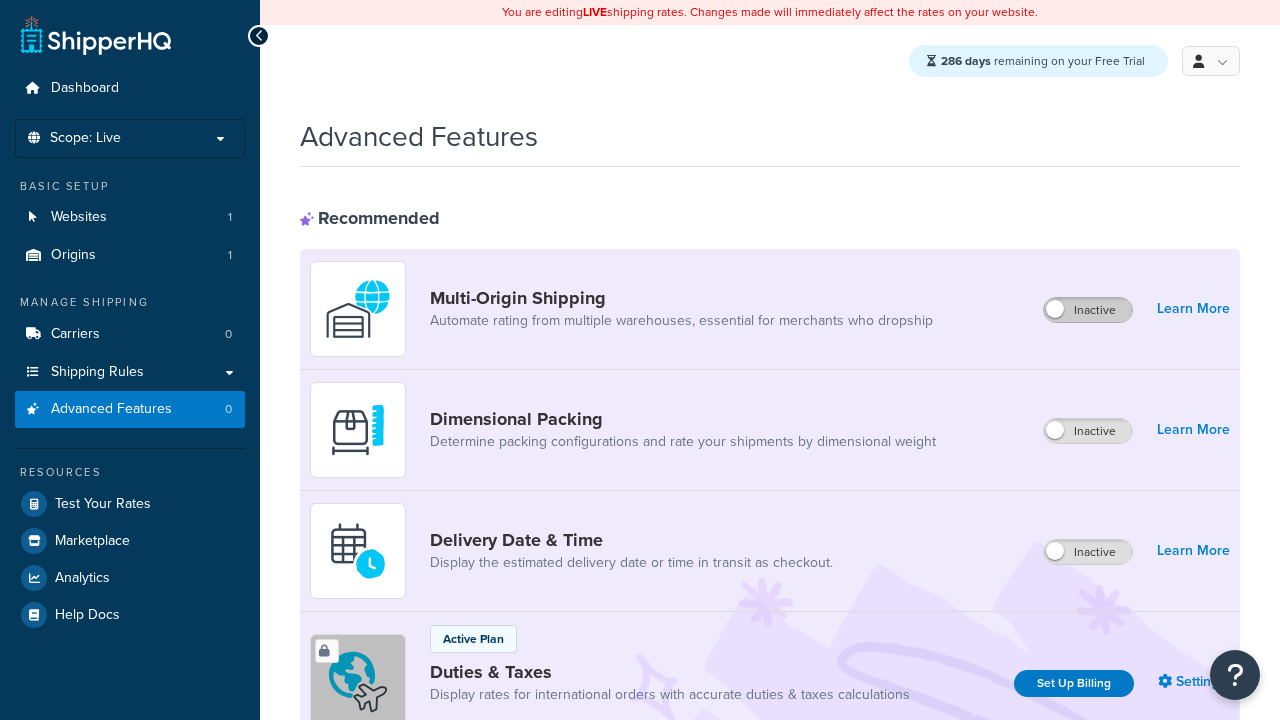 click on "Inactive" at bounding box center (1088, 310) 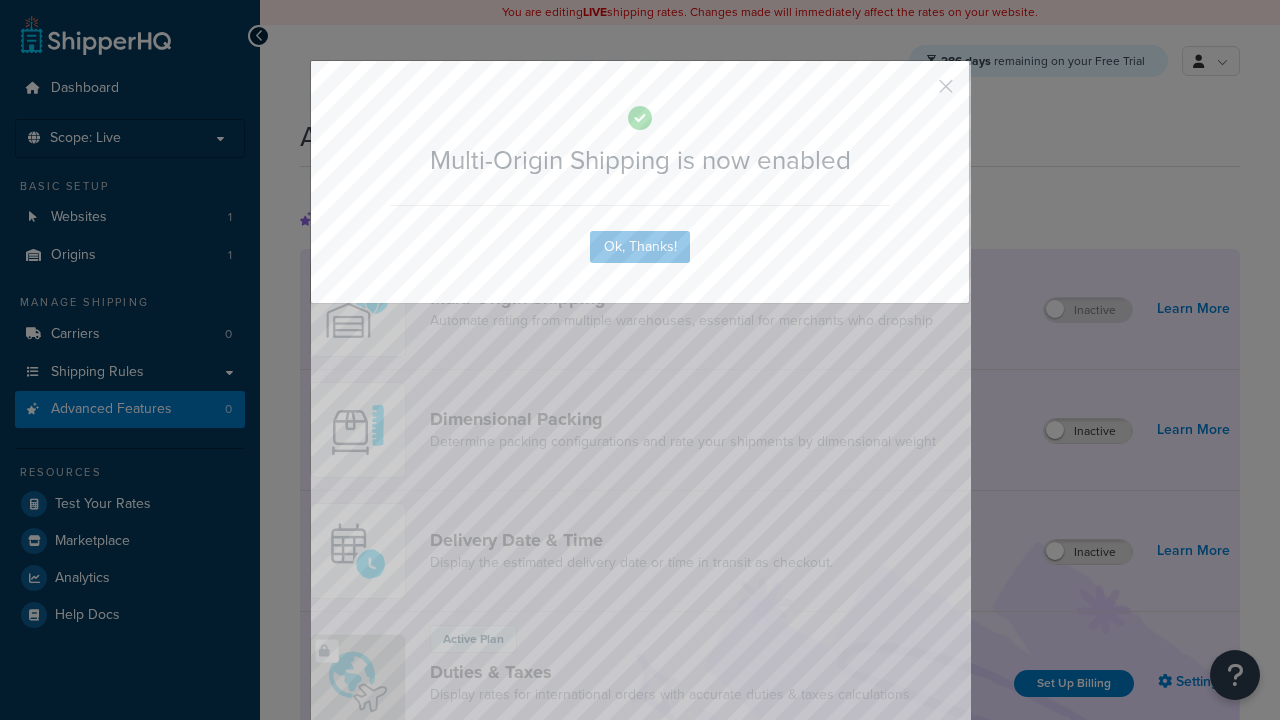 scroll, scrollTop: 0, scrollLeft: 0, axis: both 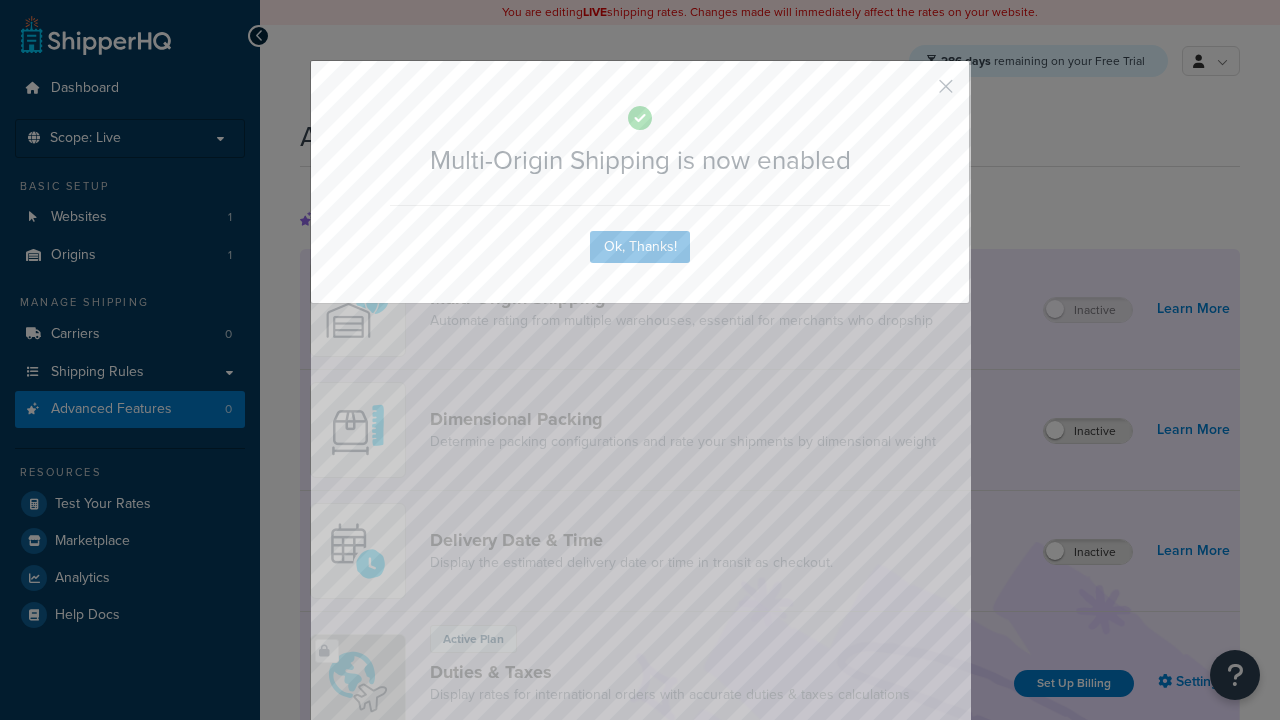 click at bounding box center (916, 93) 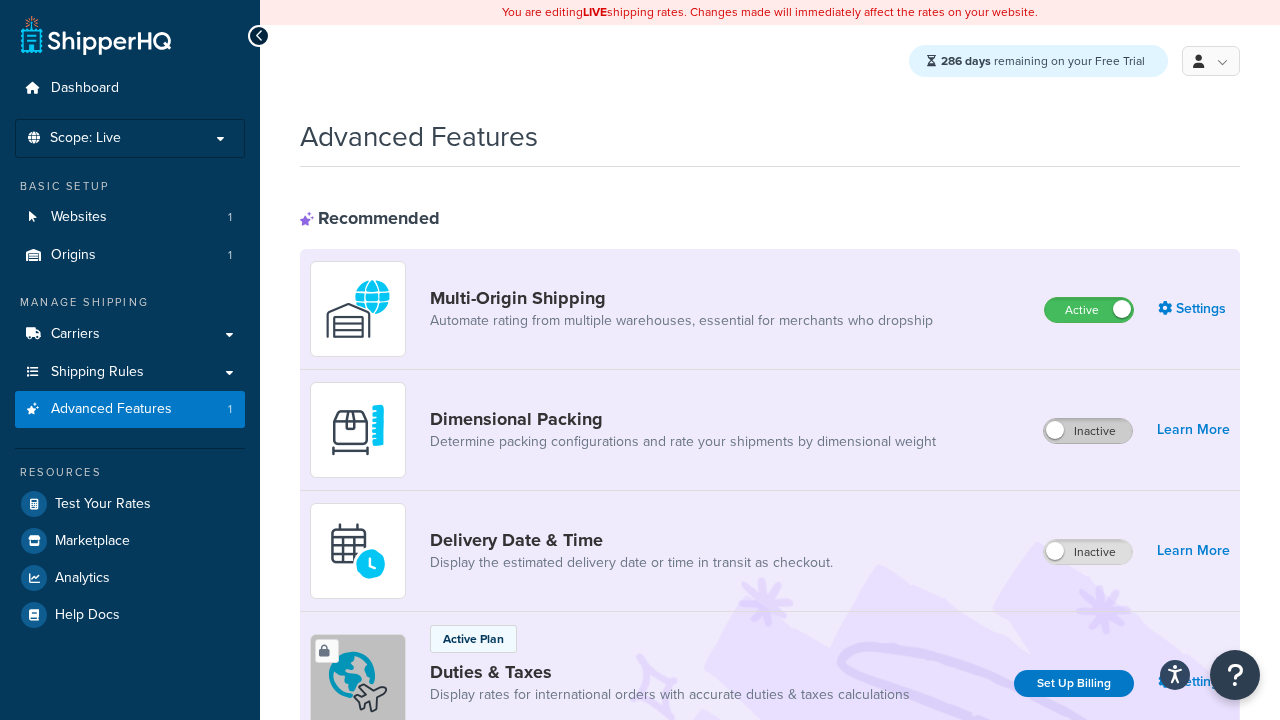 click on "Inactive" at bounding box center (1088, 431) 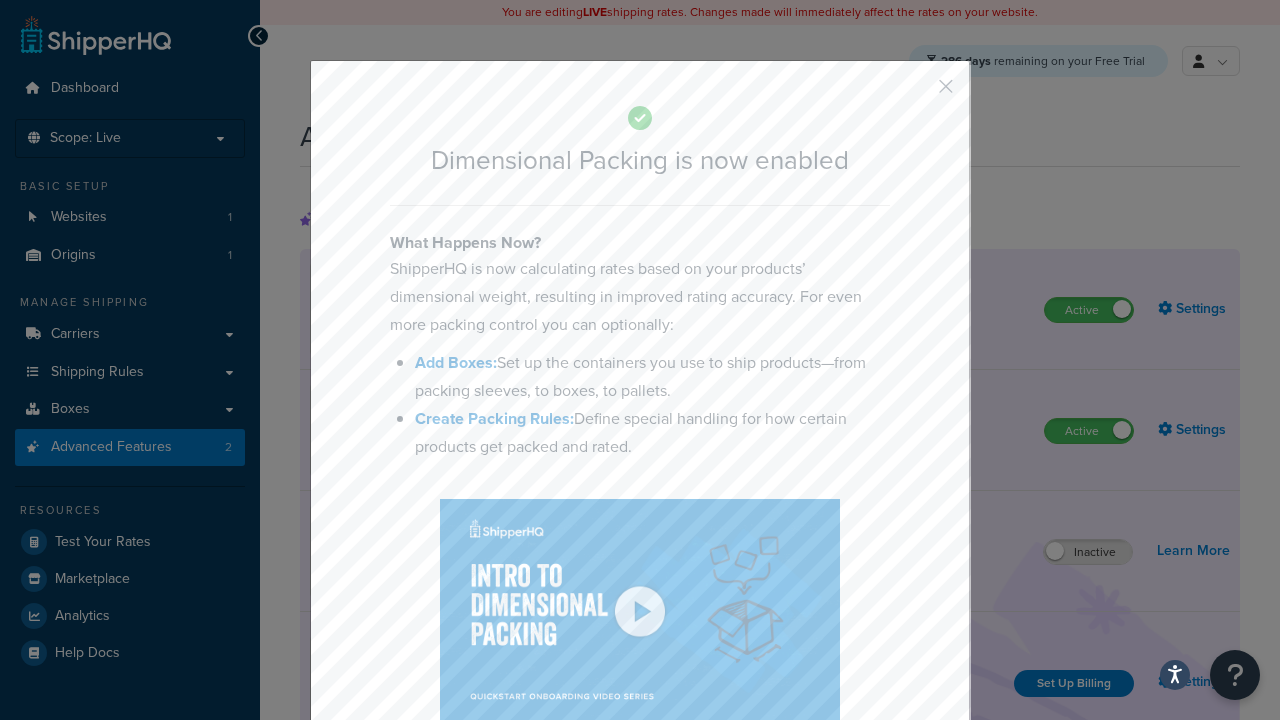 click at bounding box center [916, 93] 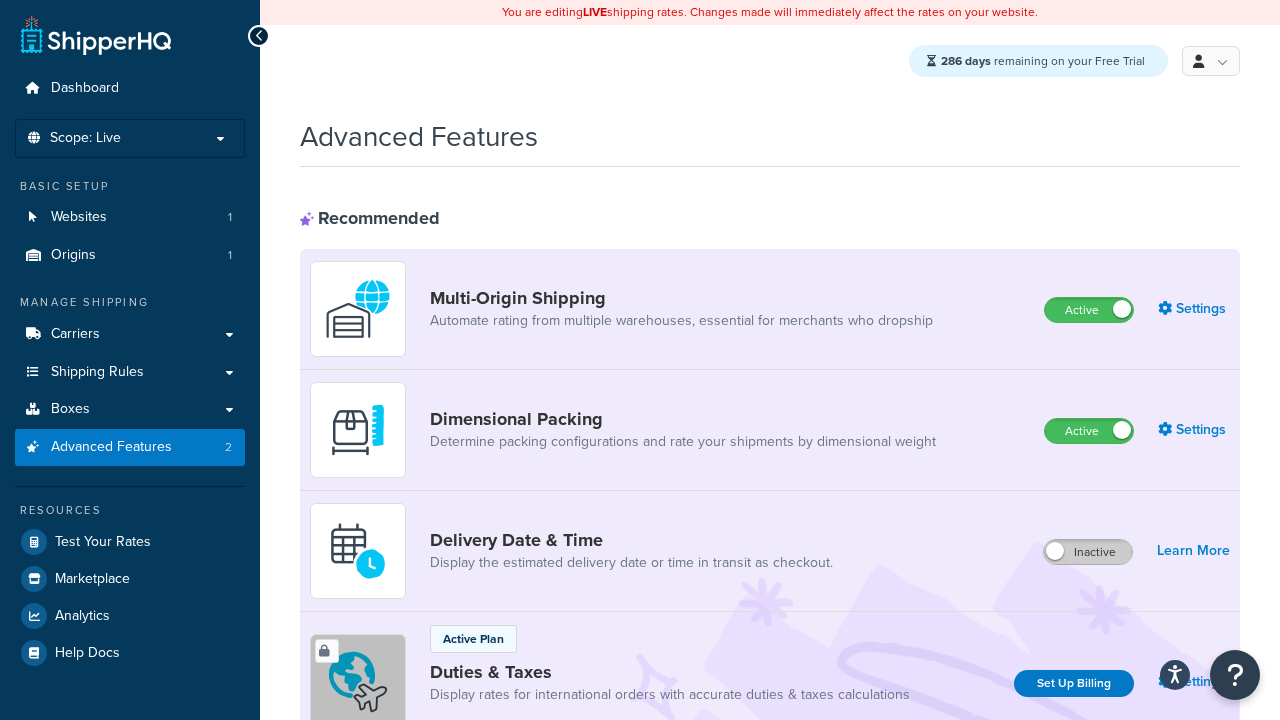 click on "Inactive" at bounding box center (1088, 552) 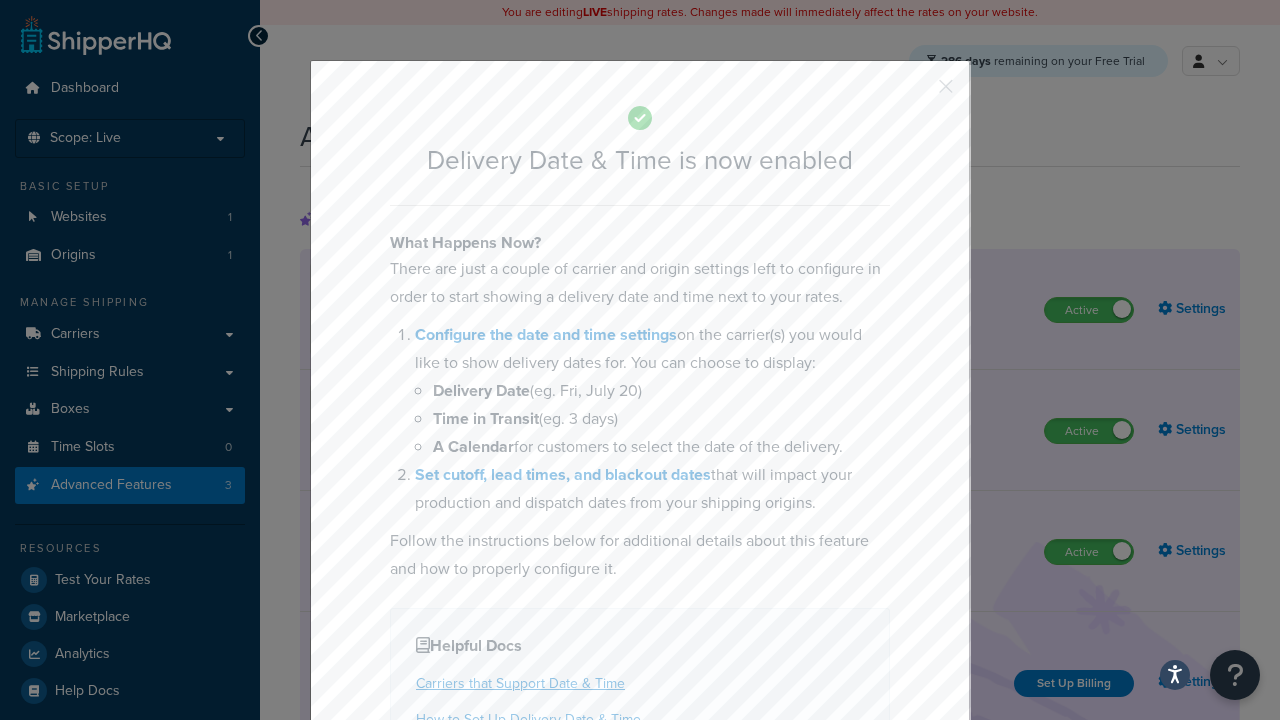 click at bounding box center [916, 93] 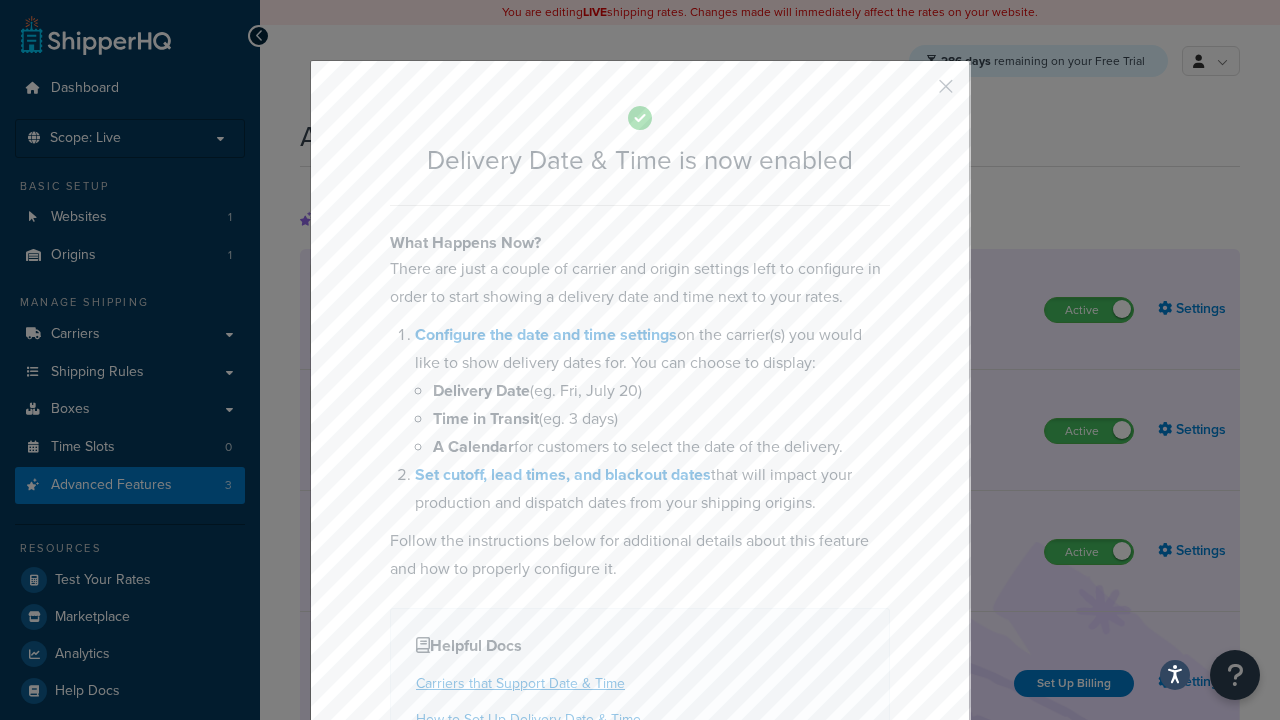 click on "Inactive" at bounding box center (1088, 887) 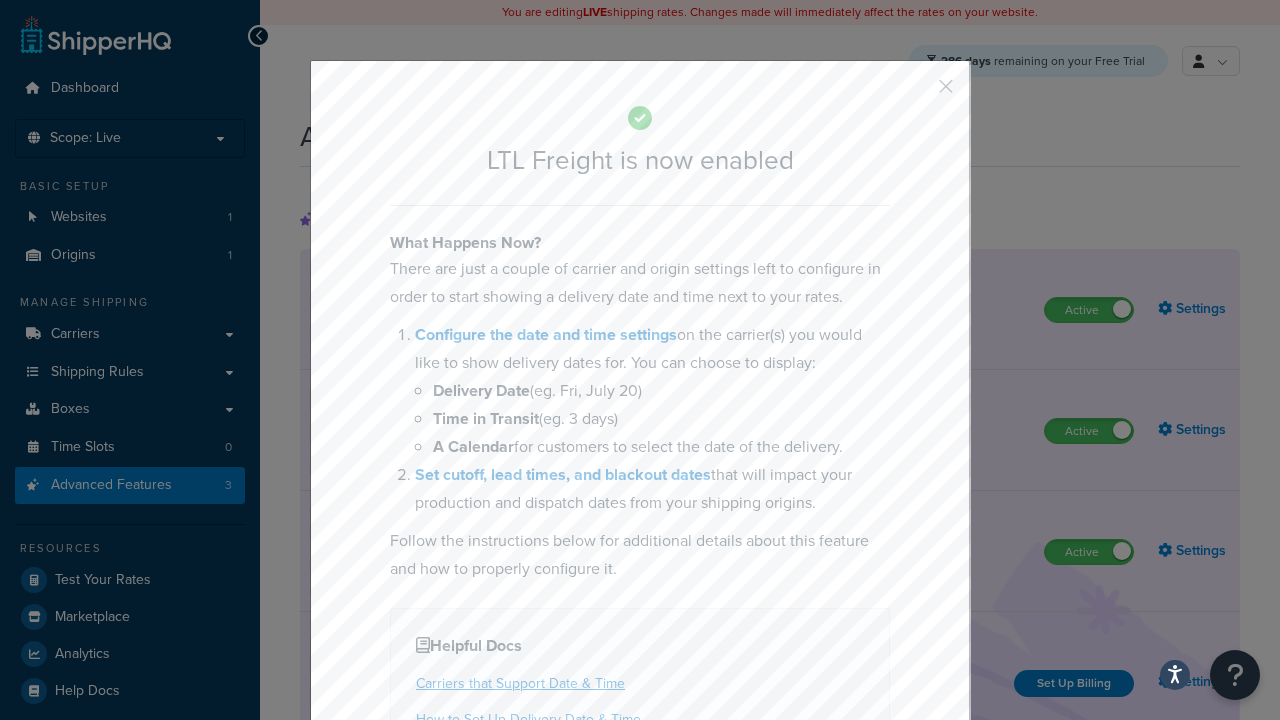 scroll, scrollTop: 529, scrollLeft: 0, axis: vertical 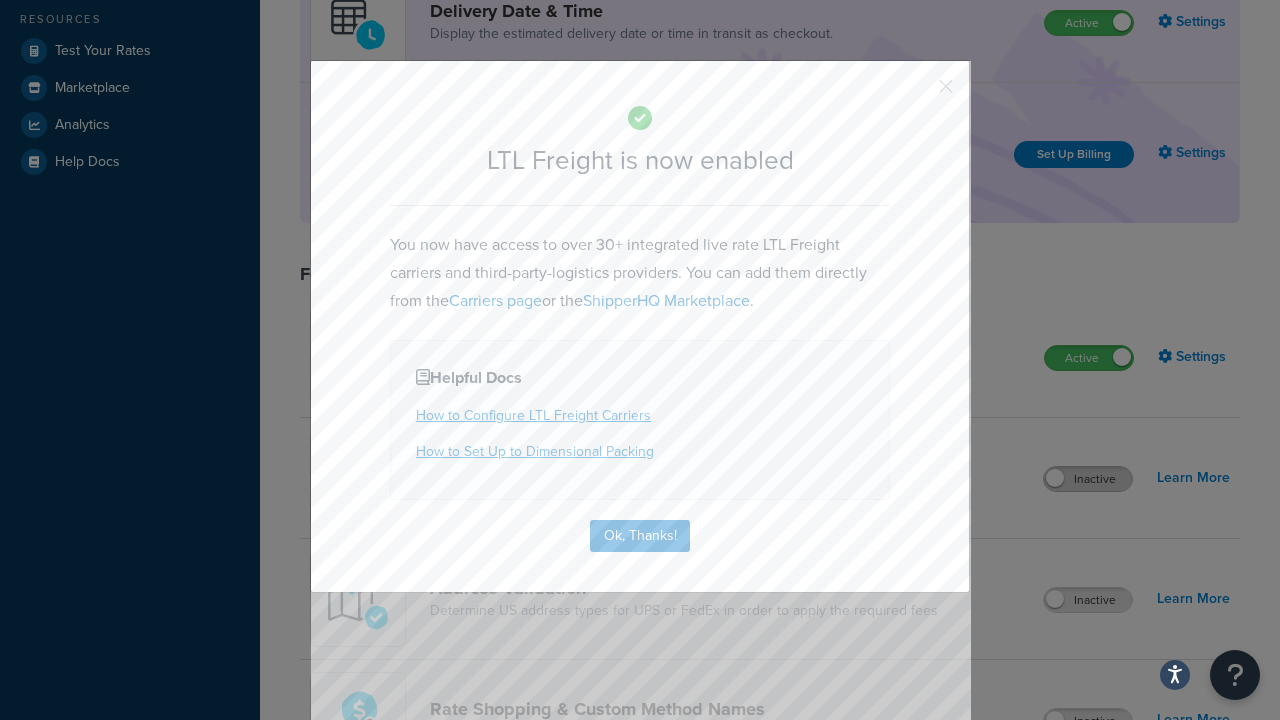 click at bounding box center (916, 93) 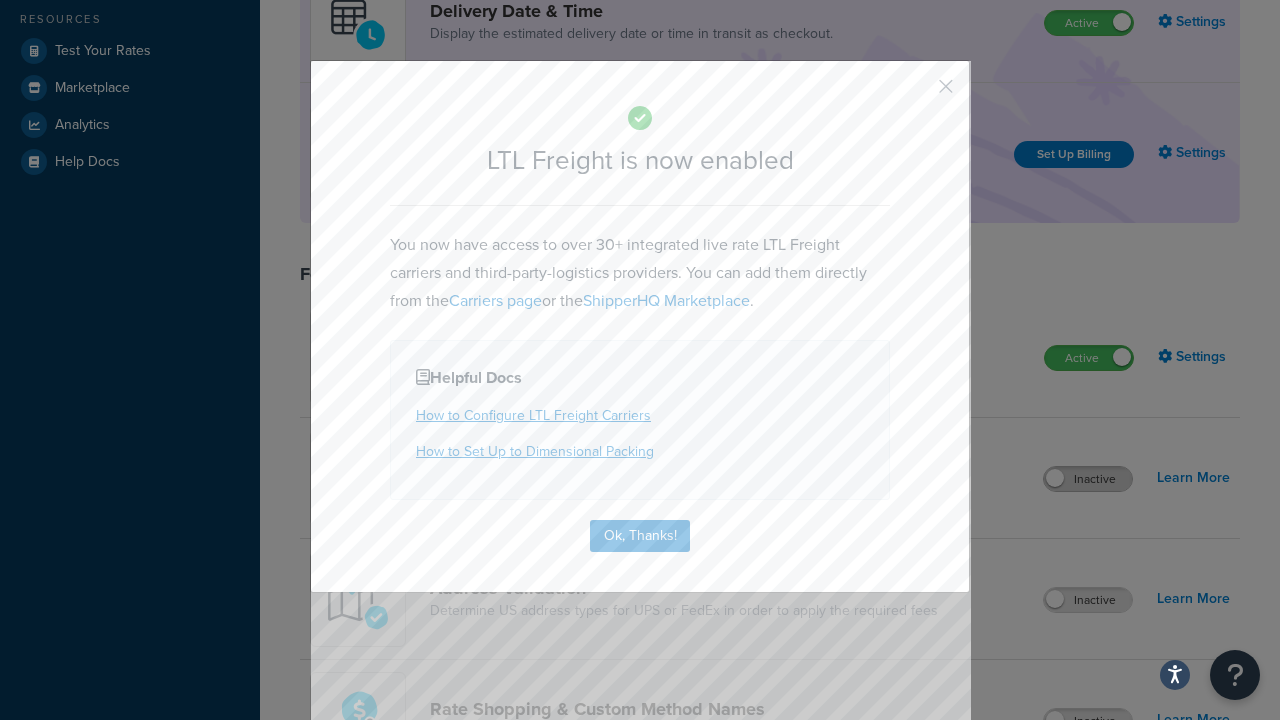 scroll, scrollTop: 0, scrollLeft: 0, axis: both 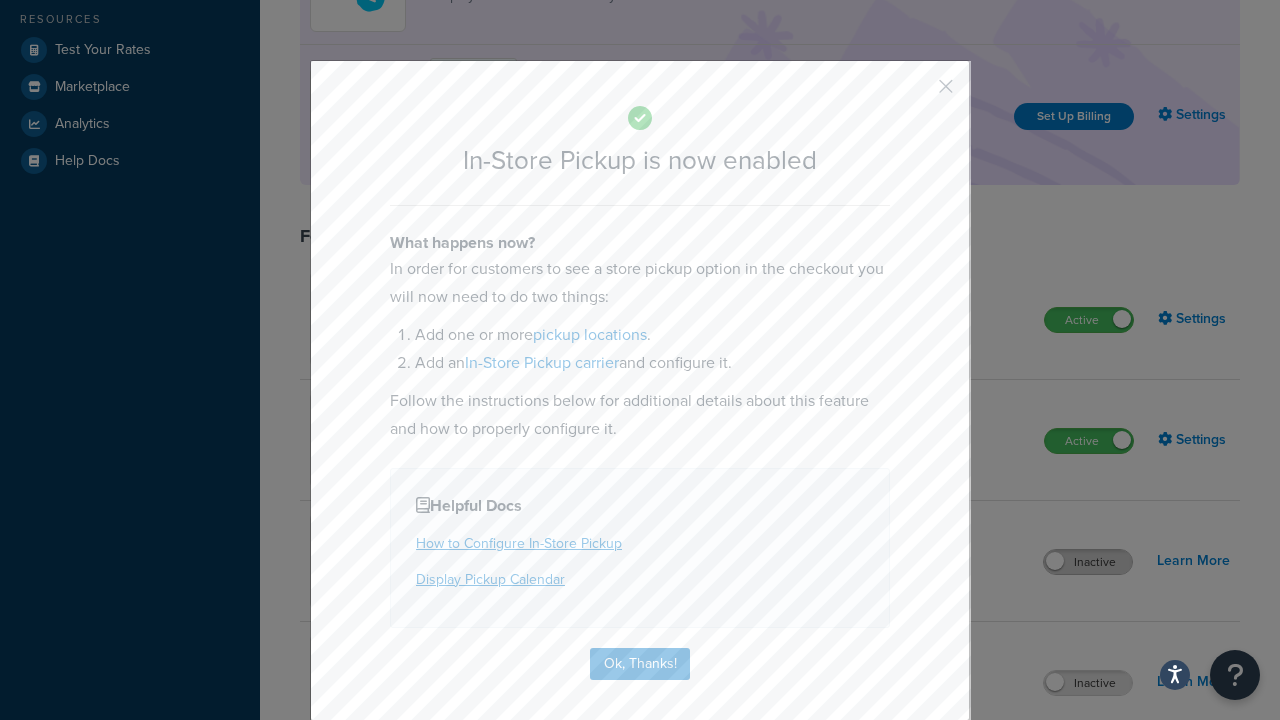 click at bounding box center (916, 93) 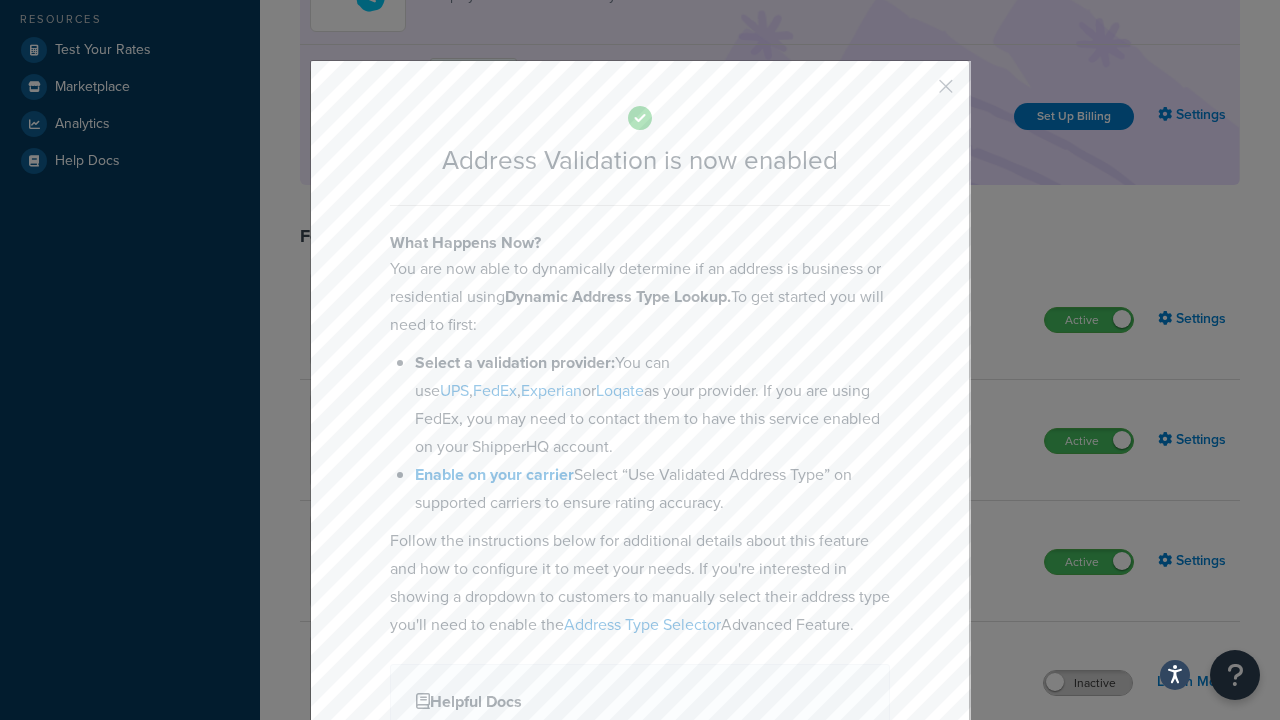 click at bounding box center [916, 93] 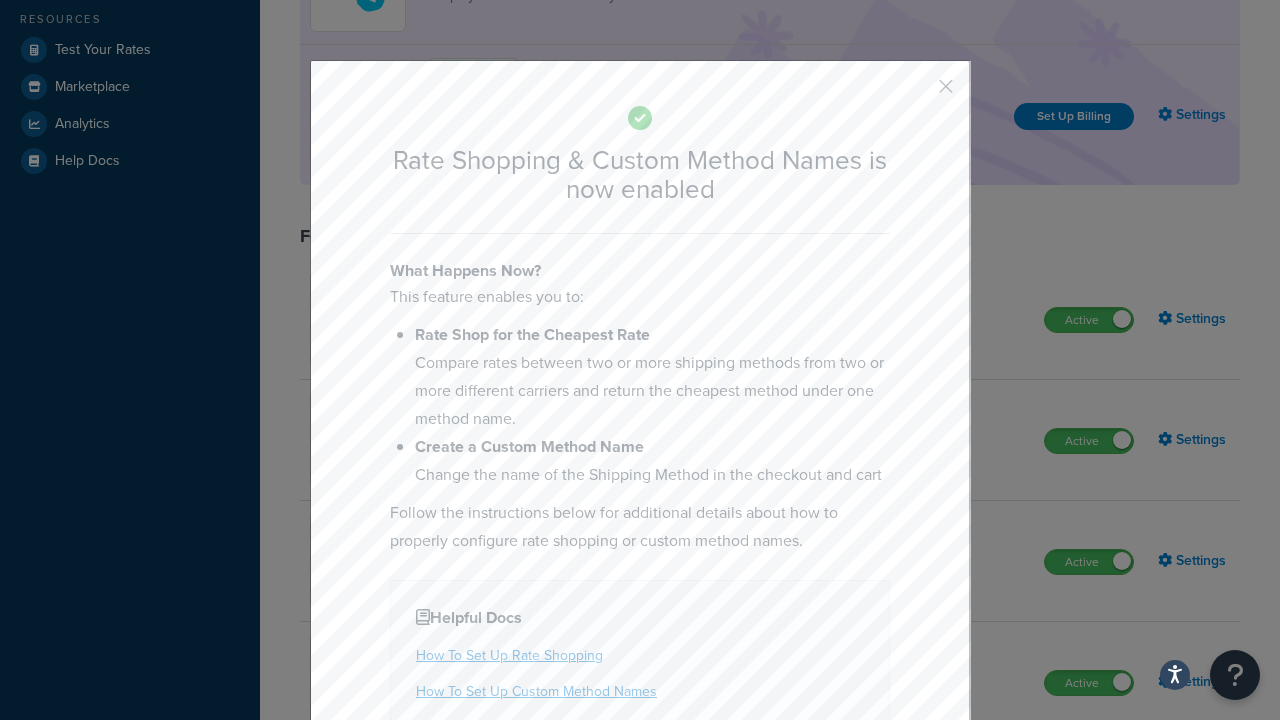 click at bounding box center (916, 93) 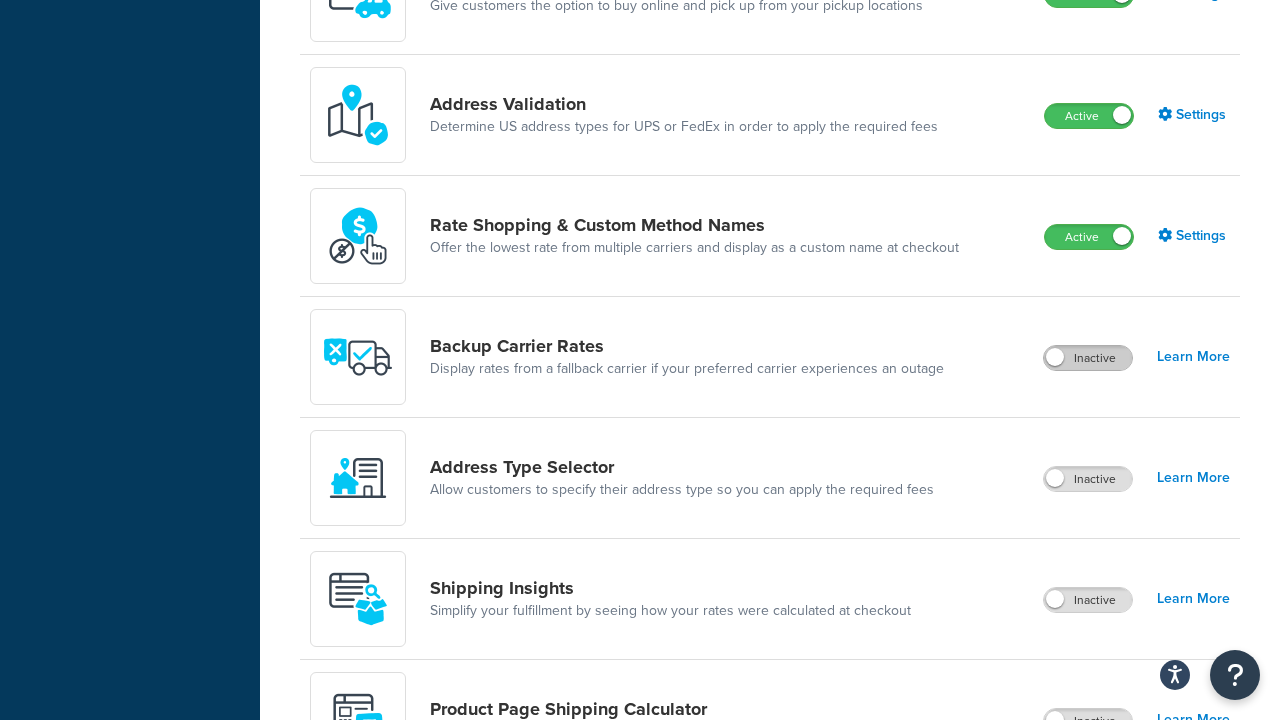click on "Inactive" at bounding box center [1088, 358] 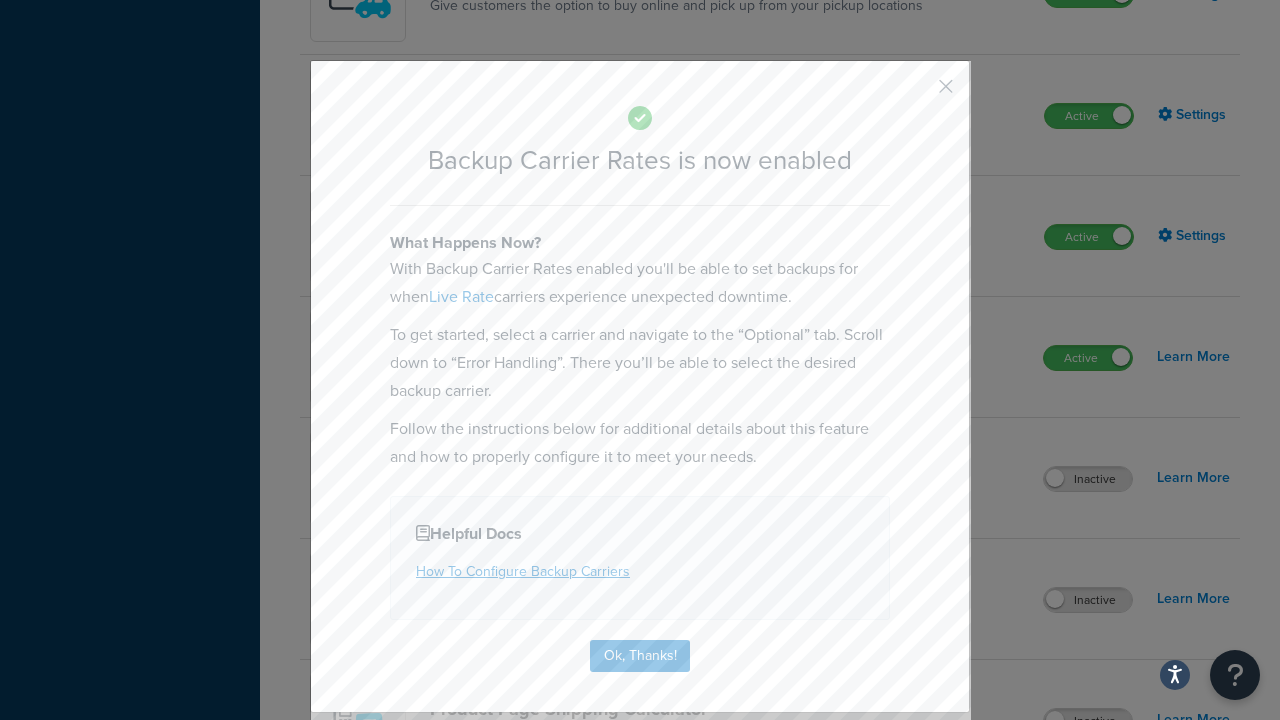 click at bounding box center (916, 93) 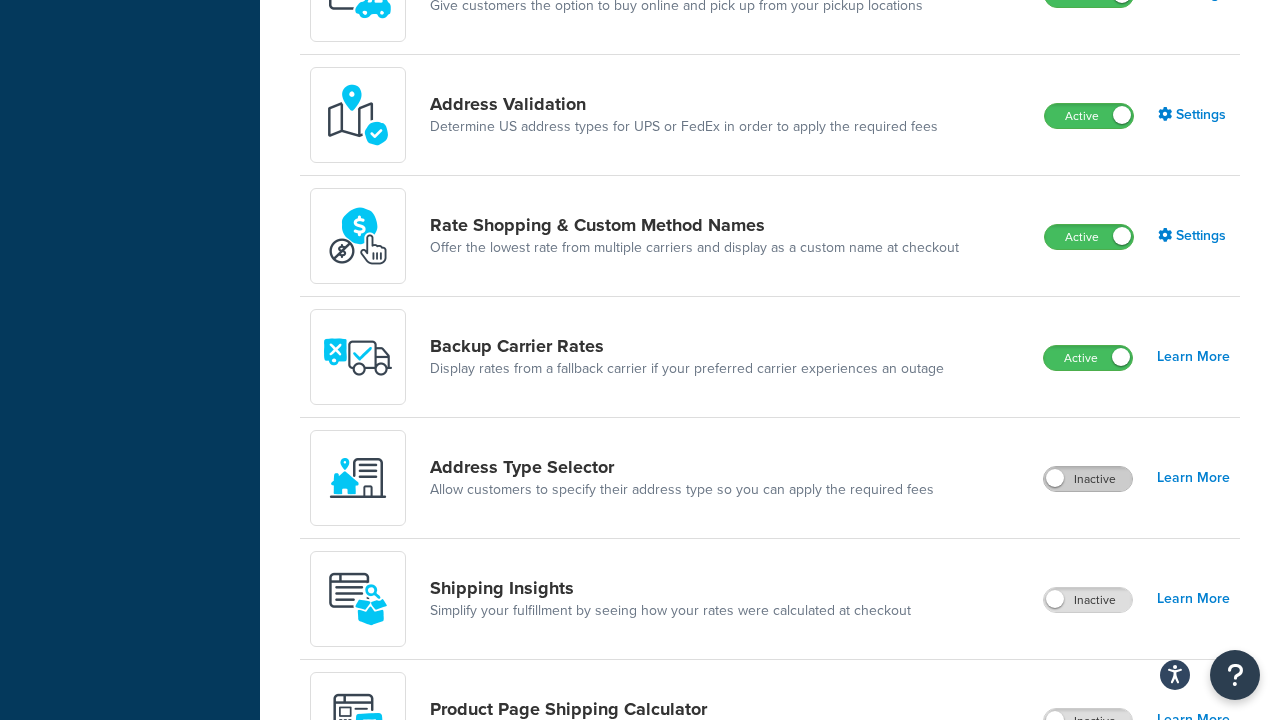 click on "Inactive" at bounding box center (1088, 479) 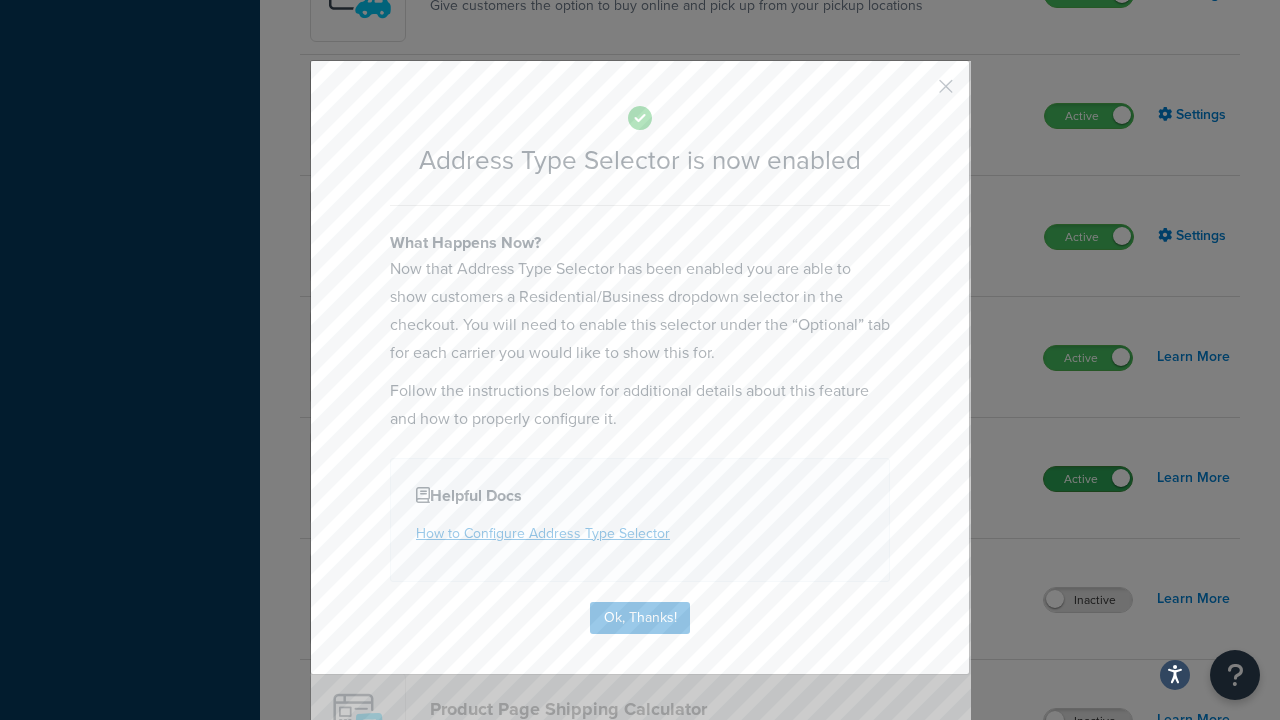 click at bounding box center [916, 93] 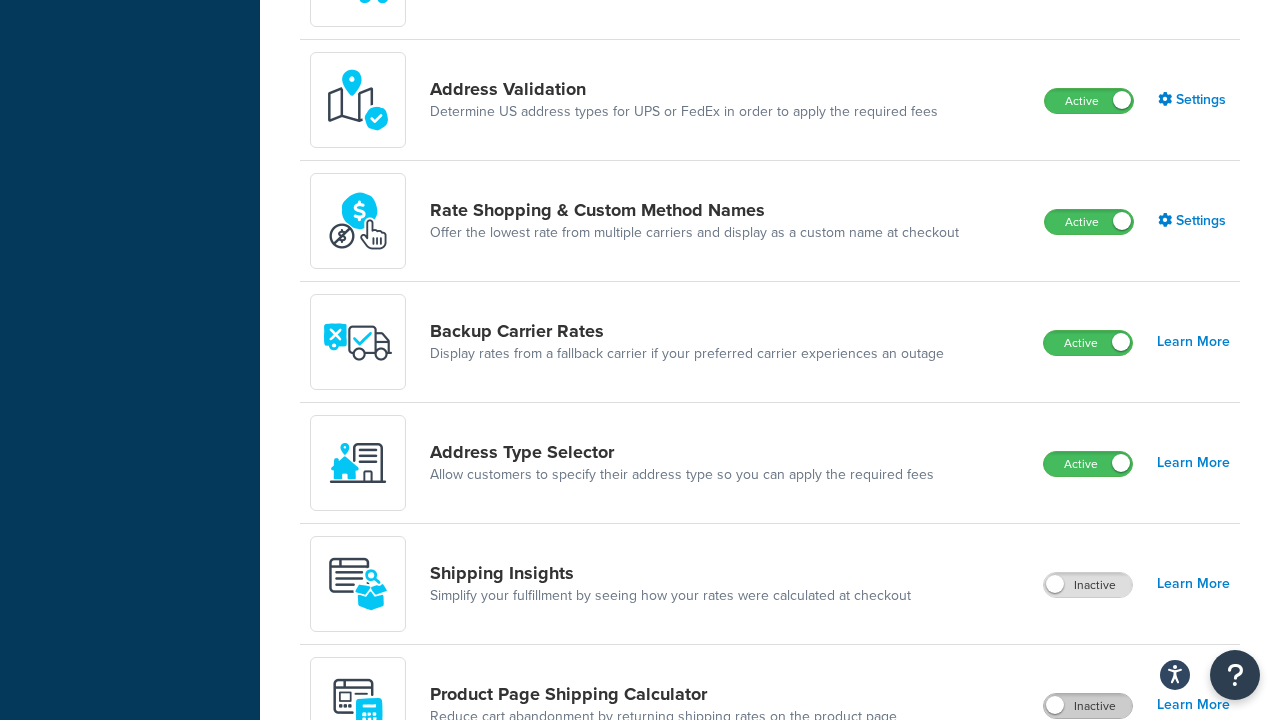 click on "Inactive" at bounding box center (1088, 706) 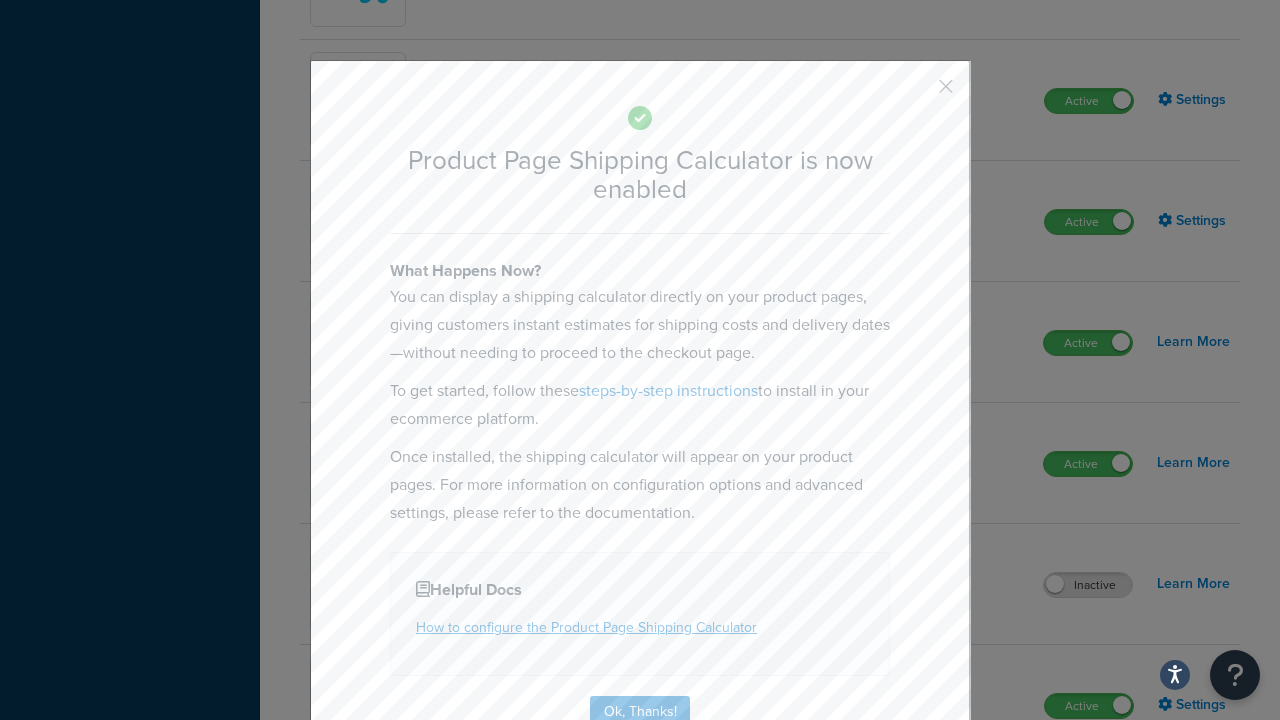 click at bounding box center (916, 93) 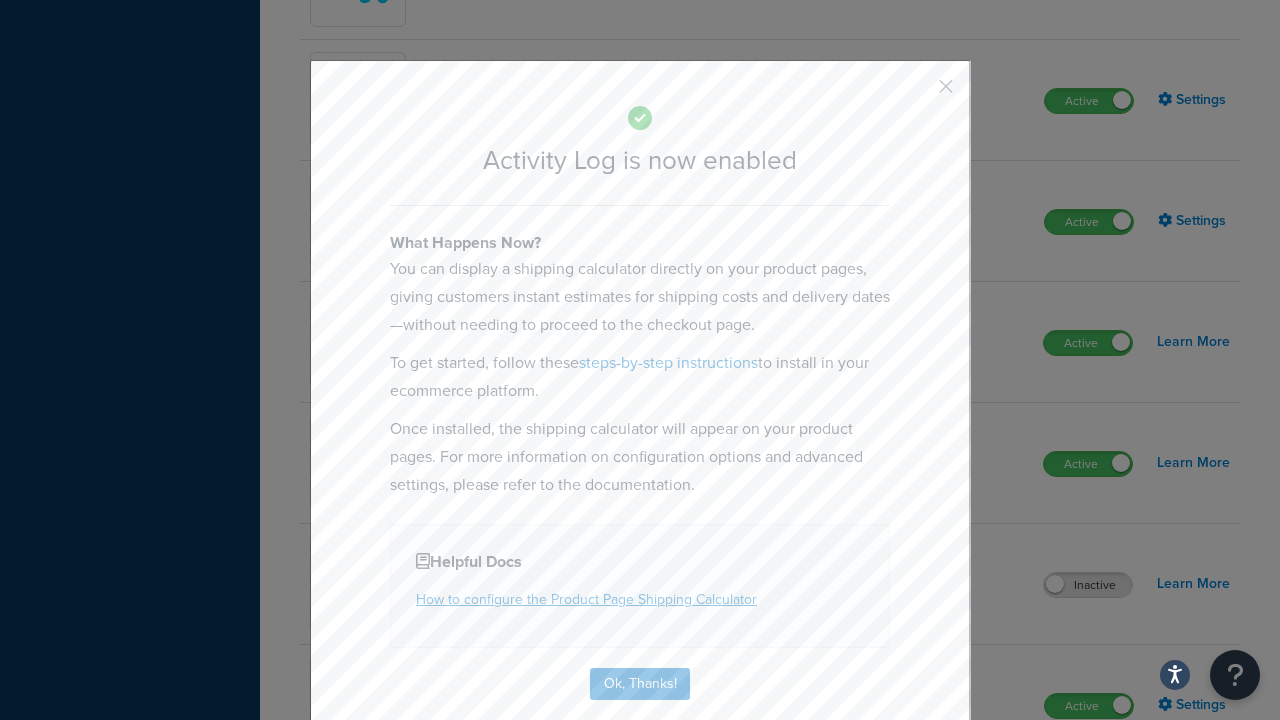 scroll, scrollTop: 1497, scrollLeft: 0, axis: vertical 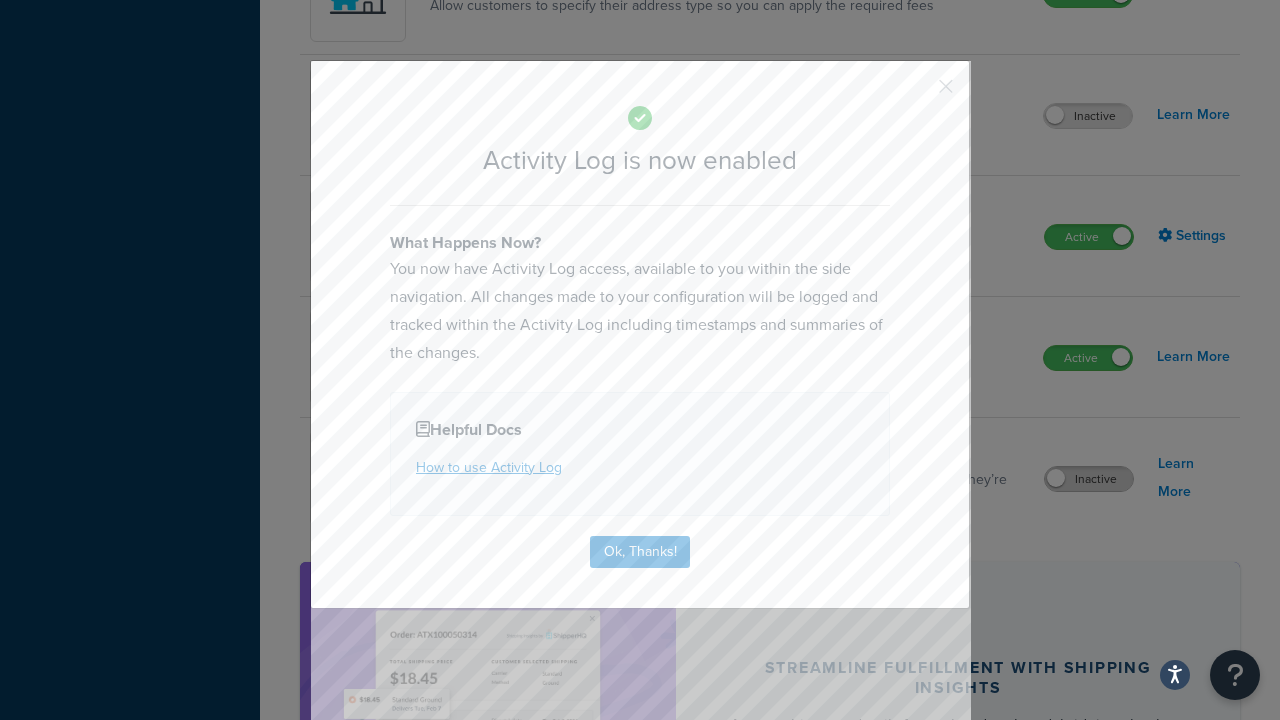 click at bounding box center [916, 93] 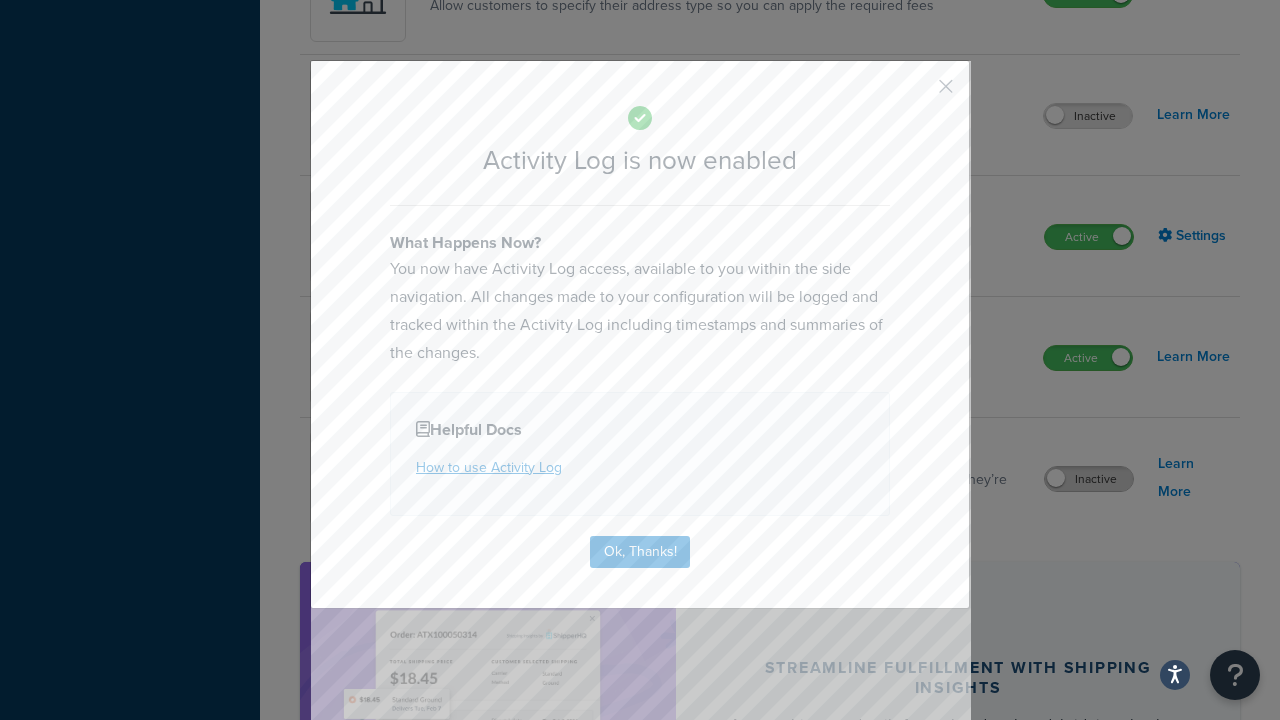 click on "Inactive" at bounding box center [1089, 479] 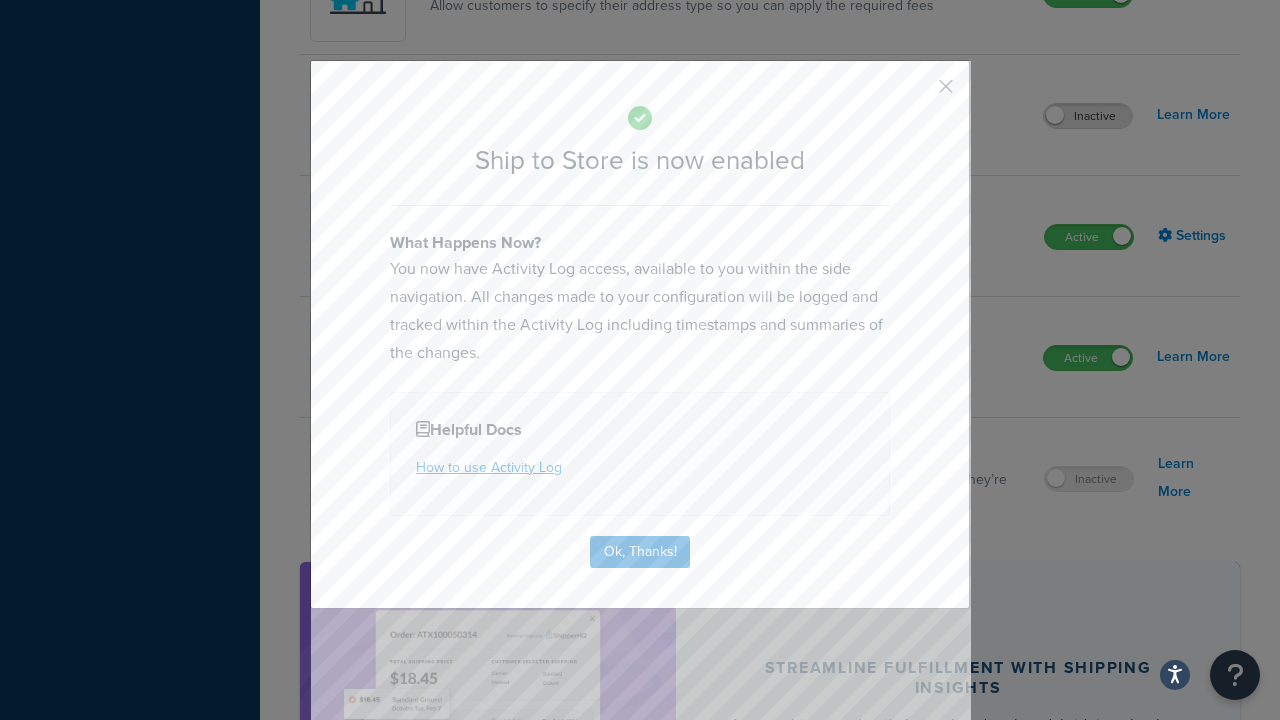 click at bounding box center [916, 93] 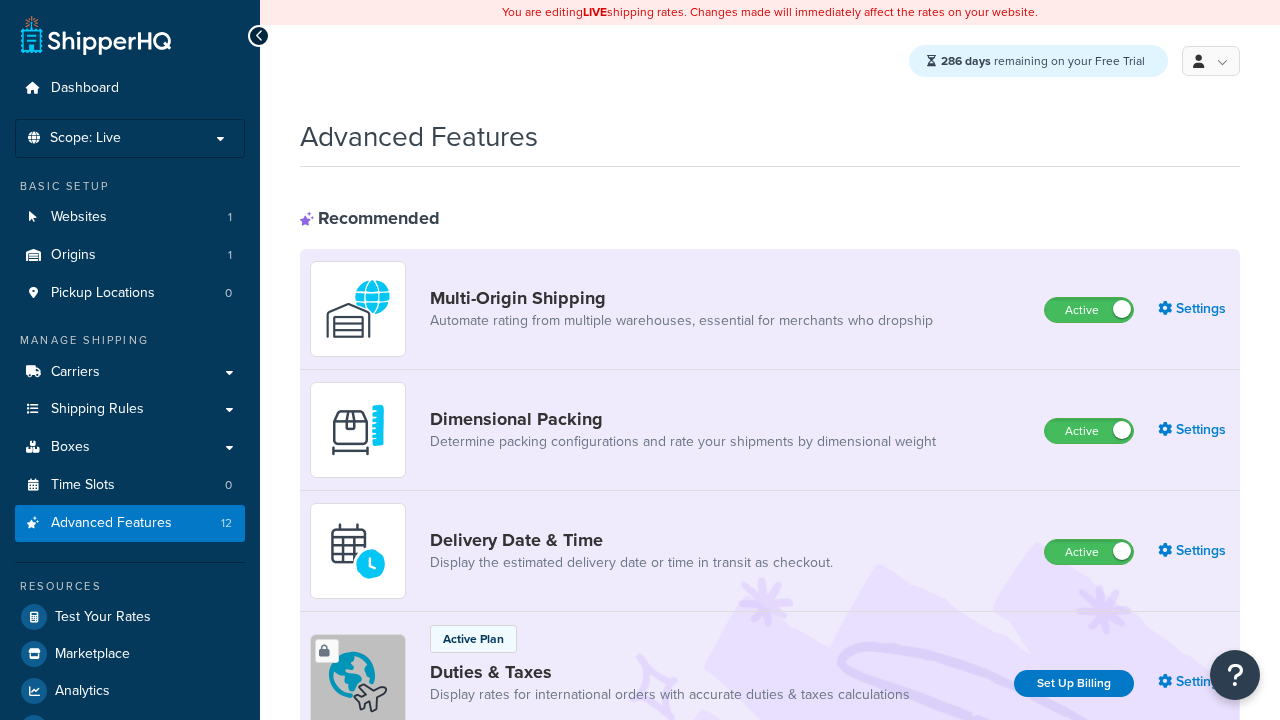 scroll, scrollTop: 1255, scrollLeft: 0, axis: vertical 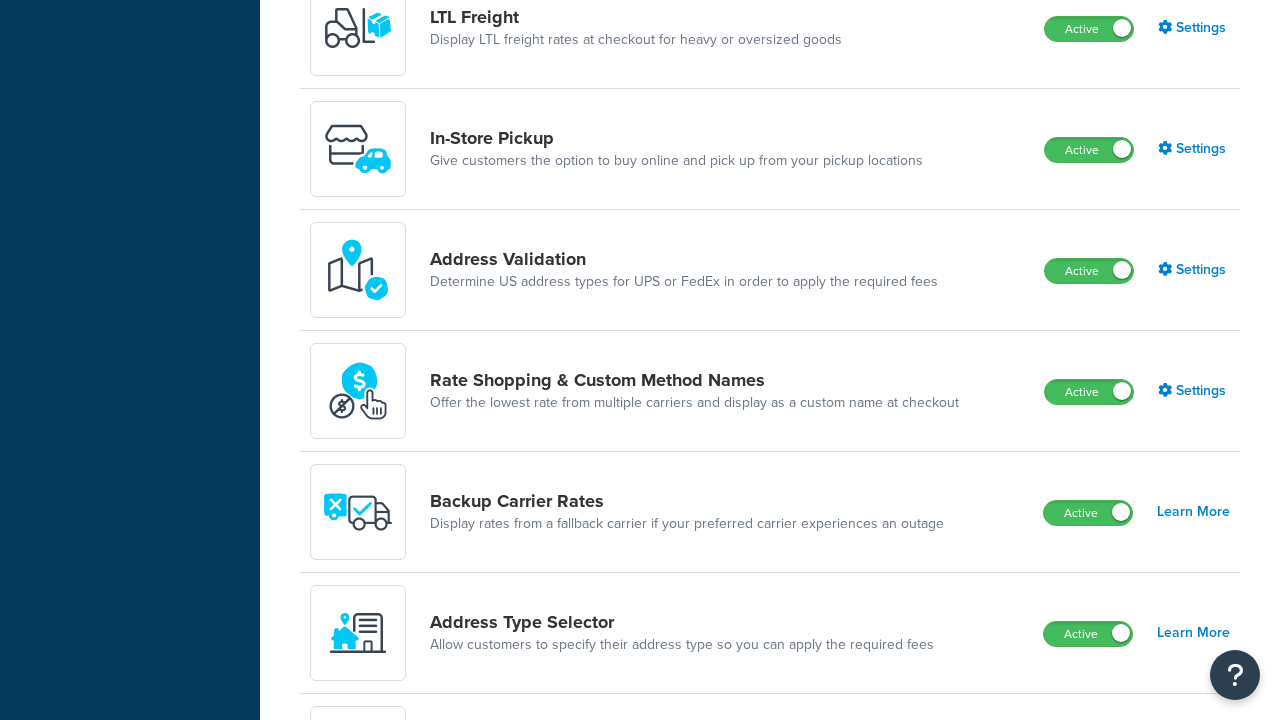 click on "Inactive" at bounding box center (1088, 755) 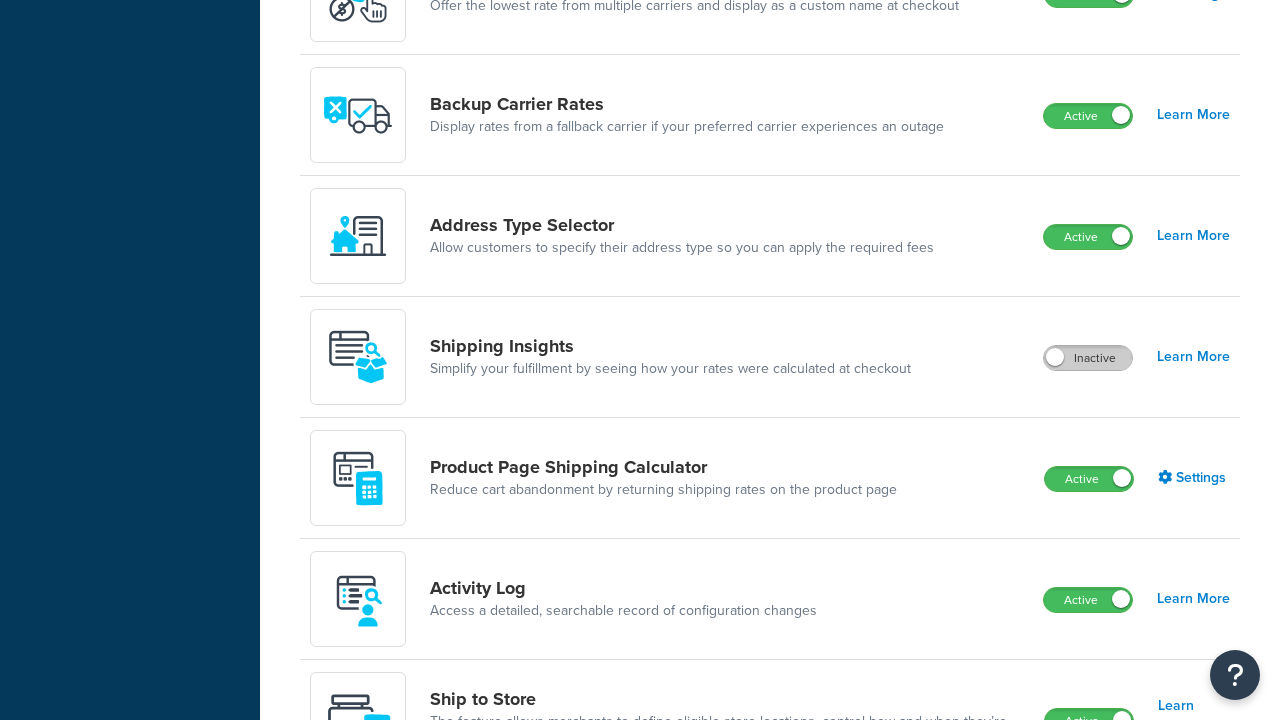 scroll, scrollTop: 0, scrollLeft: 0, axis: both 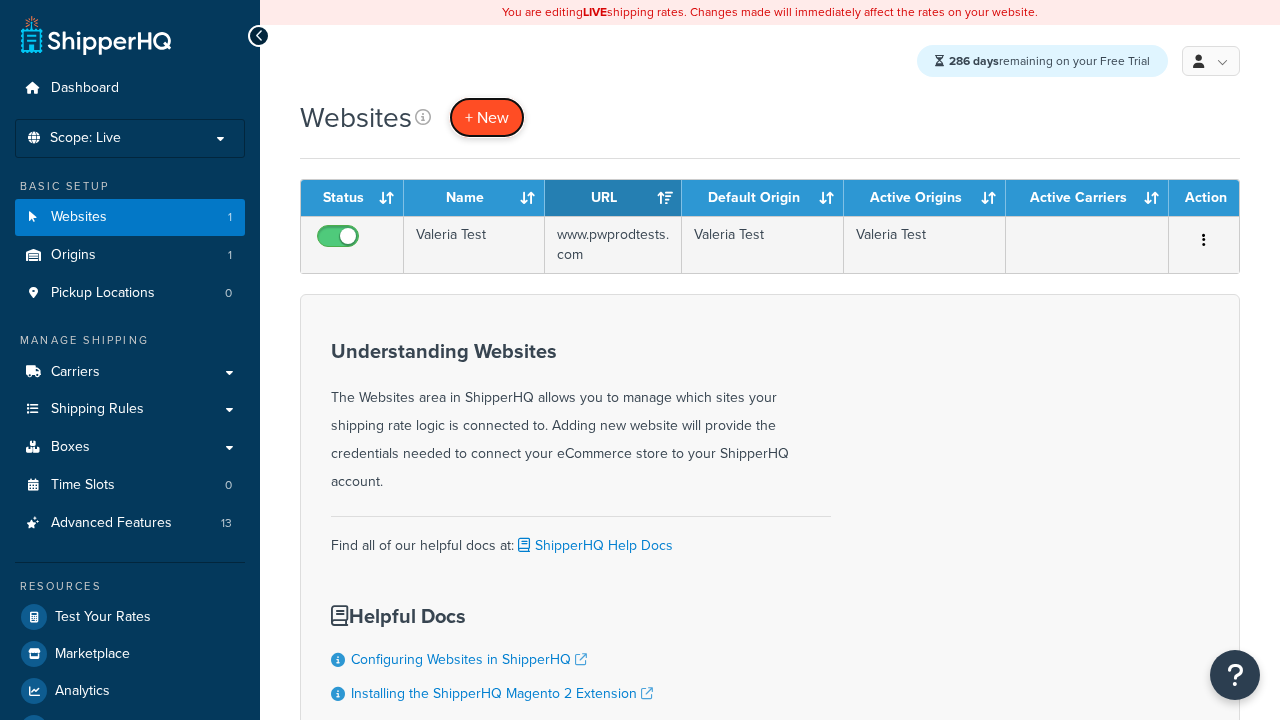 click on "+ New" at bounding box center [487, 117] 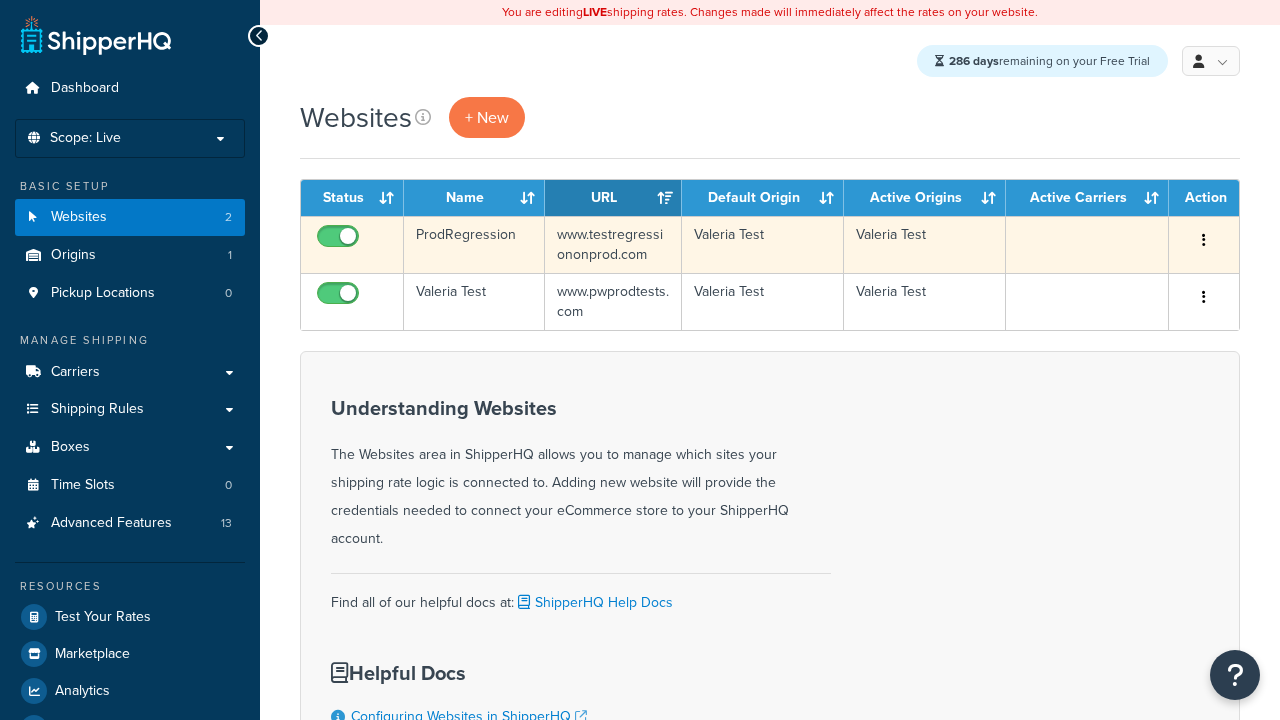 click at bounding box center [1204, 240] 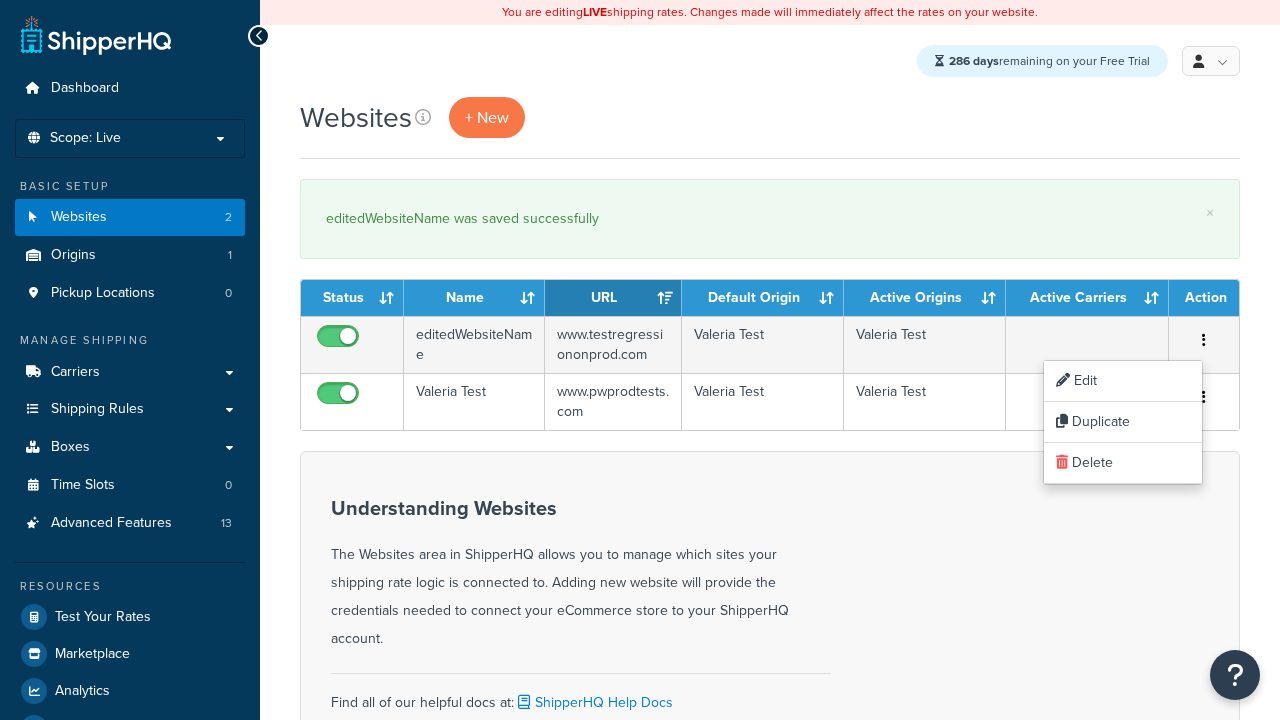 scroll, scrollTop: 0, scrollLeft: 0, axis: both 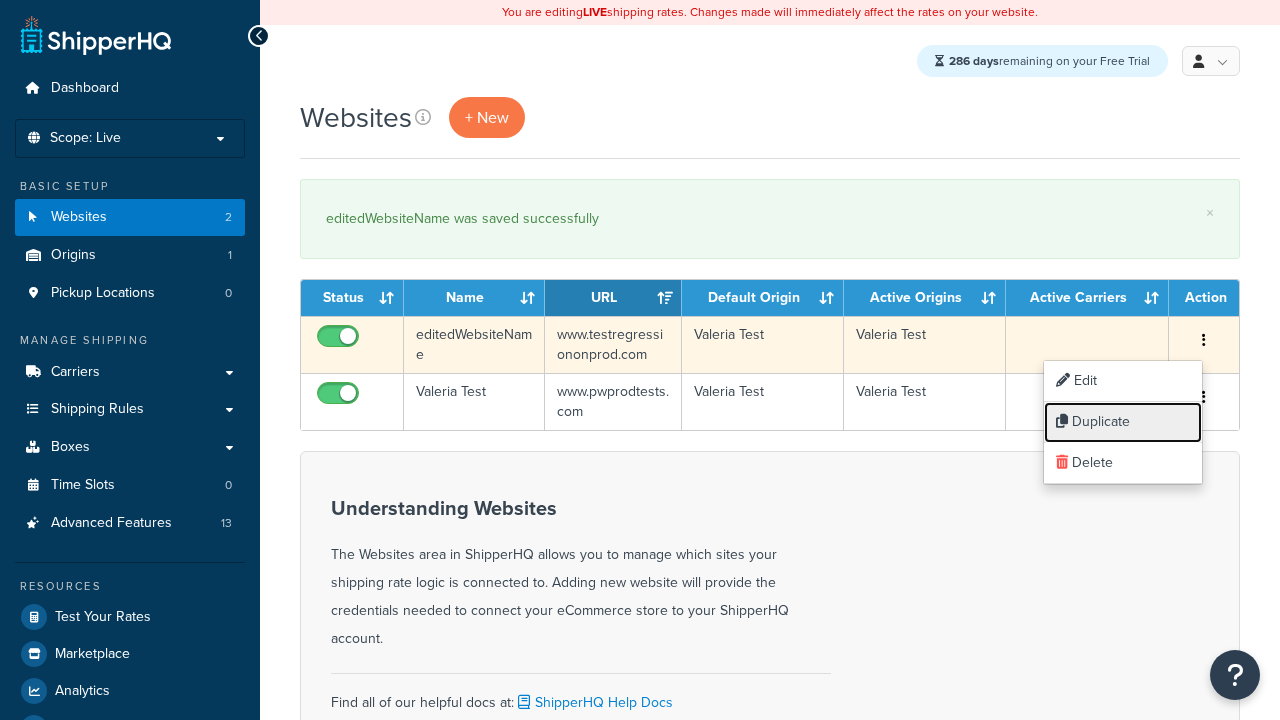 click on "Duplicate" at bounding box center (1123, 422) 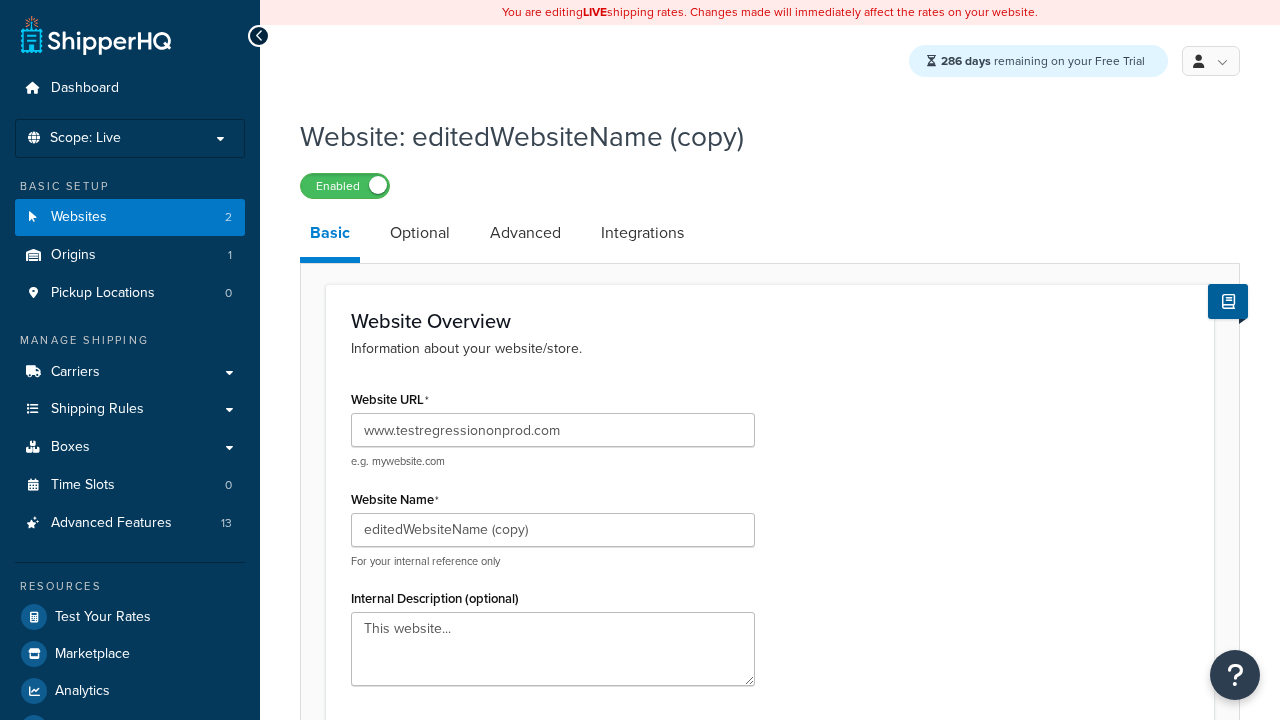 scroll, scrollTop: 0, scrollLeft: 0, axis: both 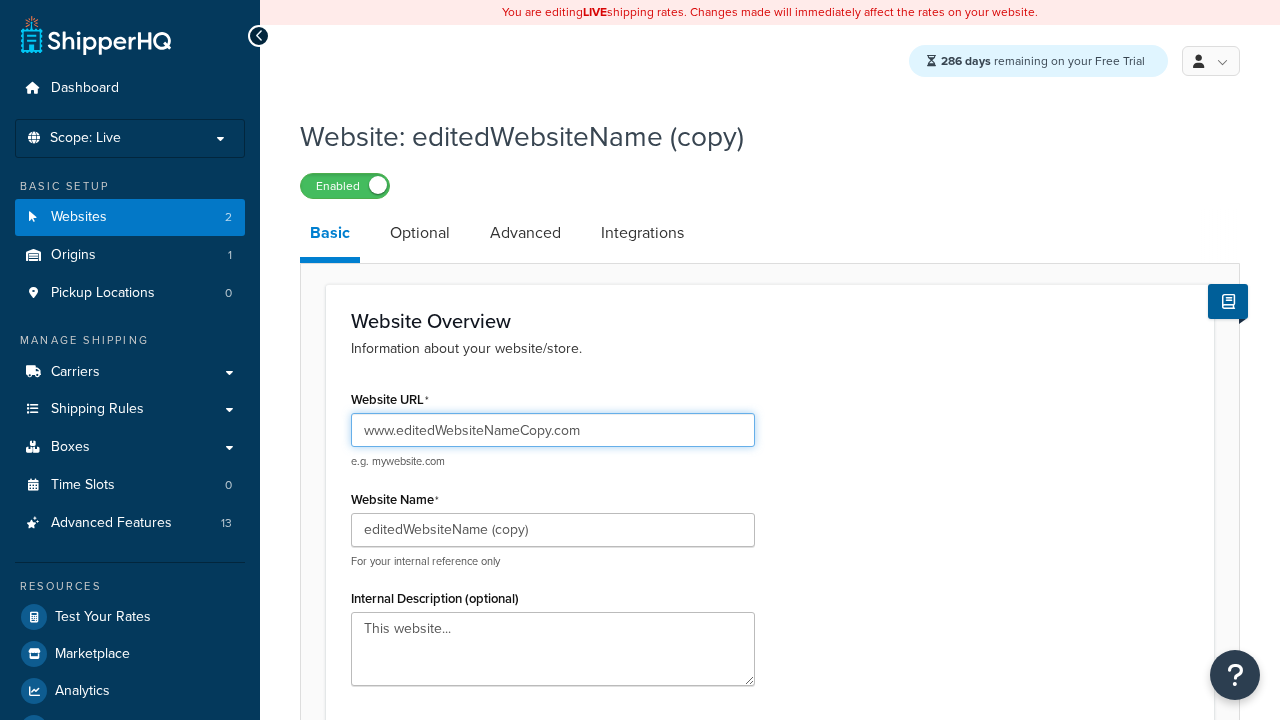 type on "www.editedWebsiteNameCopy.com" 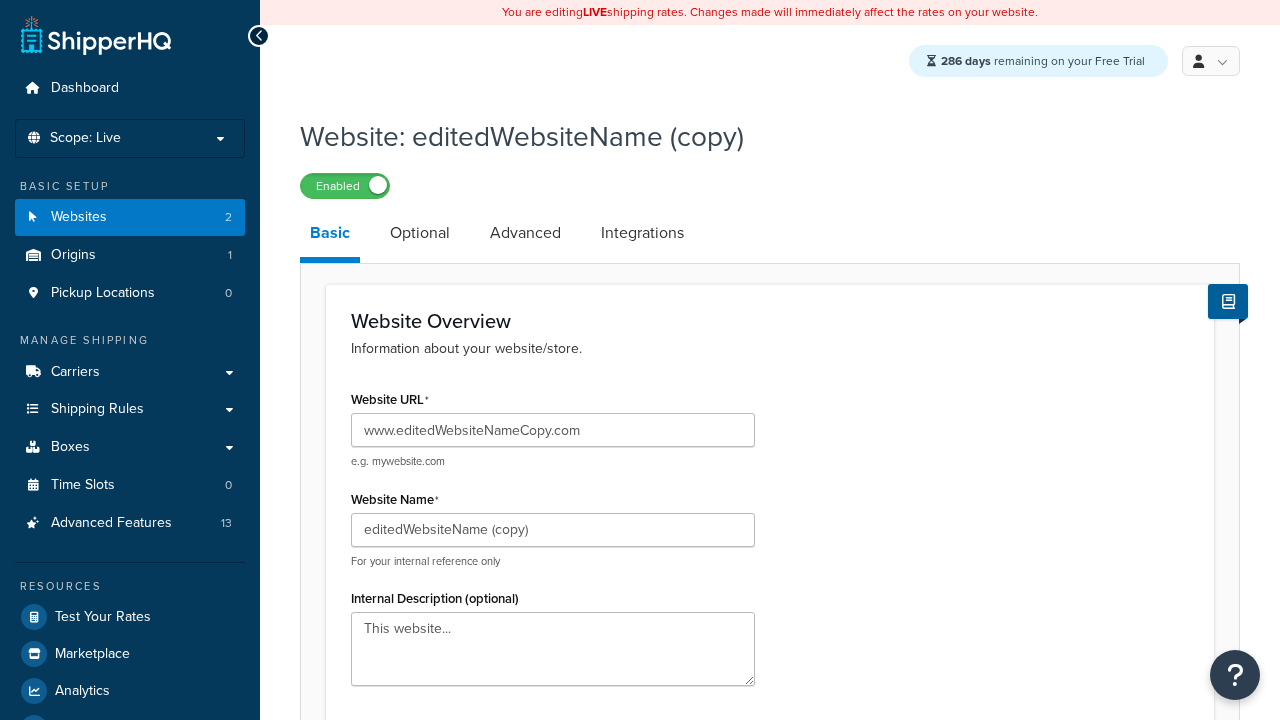 click on "Save" at bounding box center (759, 1284) 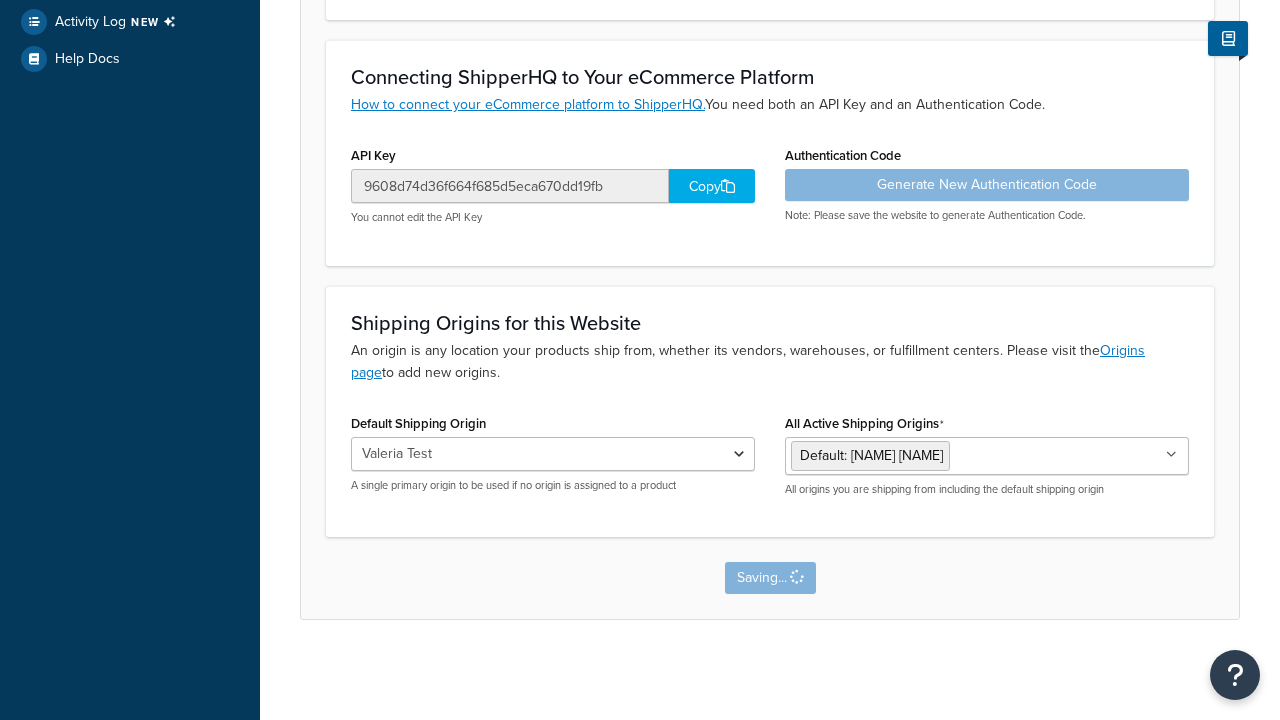 scroll, scrollTop: 0, scrollLeft: 0, axis: both 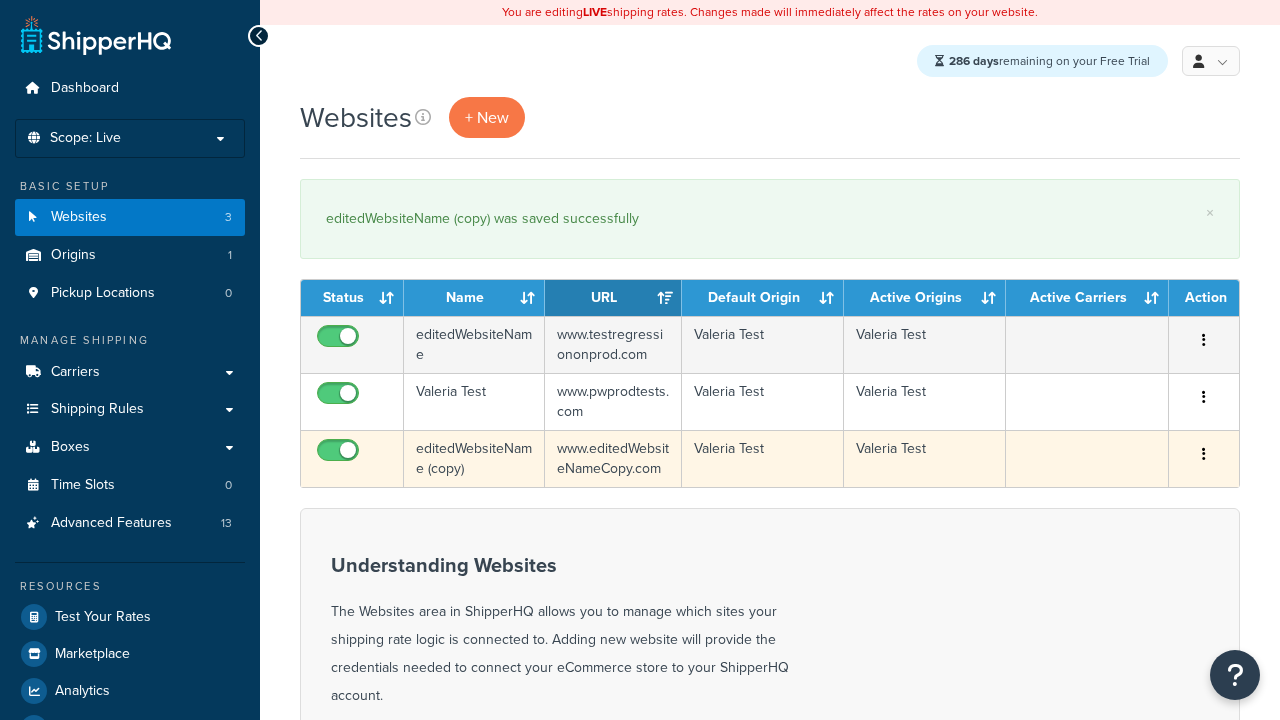 click at bounding box center [1204, 454] 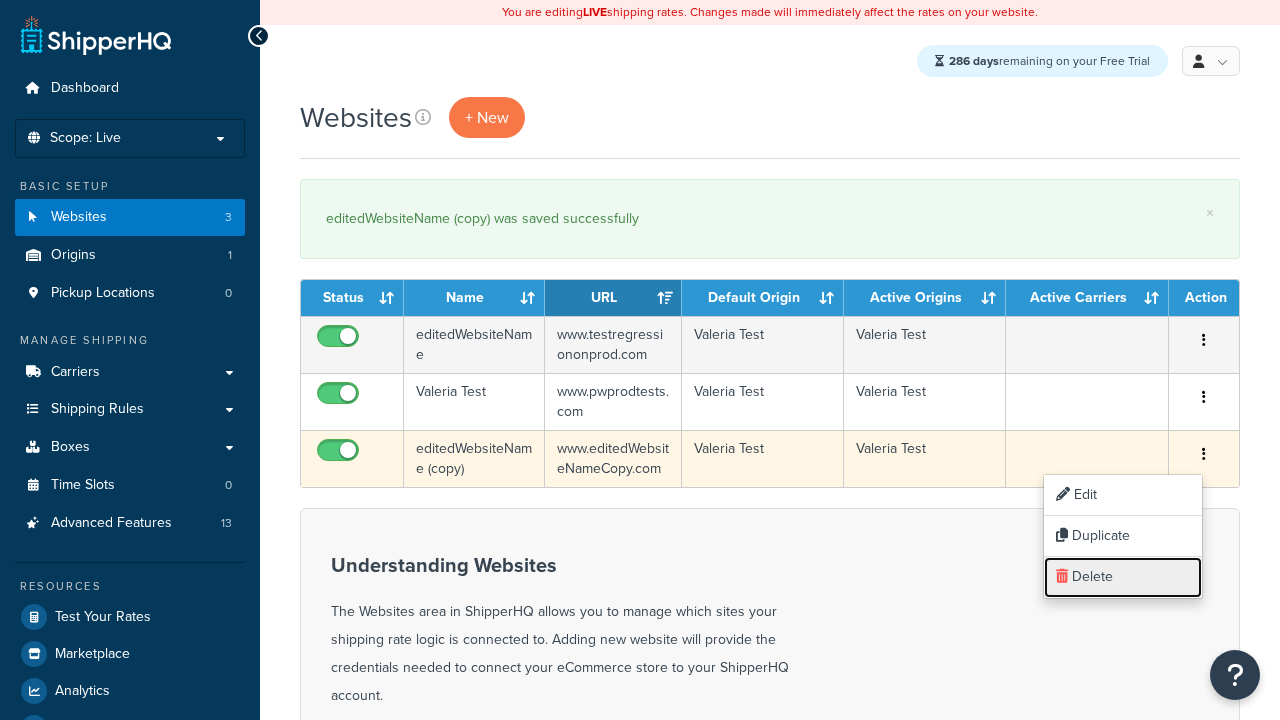 scroll, scrollTop: 0, scrollLeft: 0, axis: both 